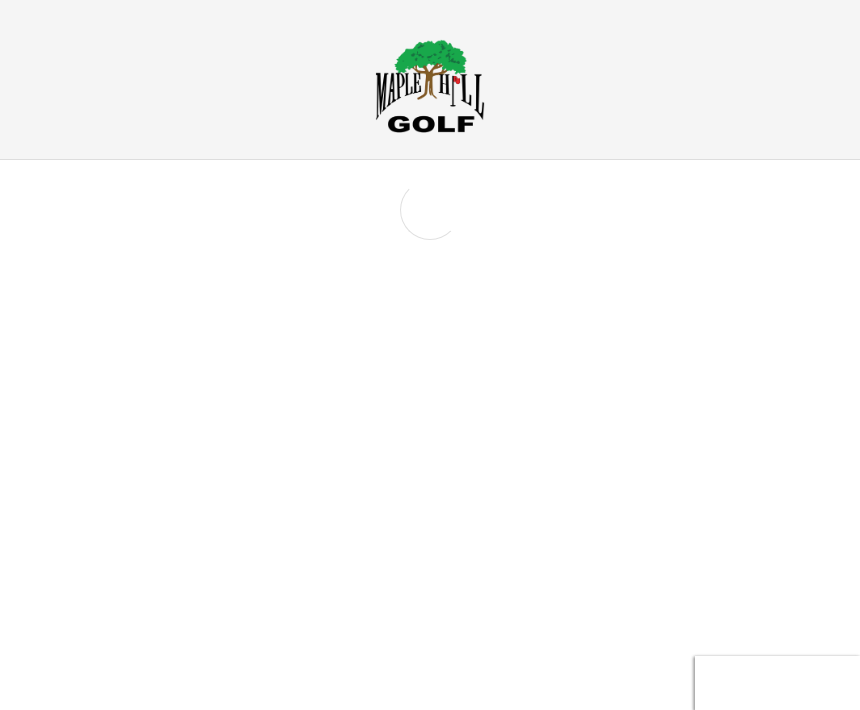 scroll, scrollTop: 0, scrollLeft: 0, axis: both 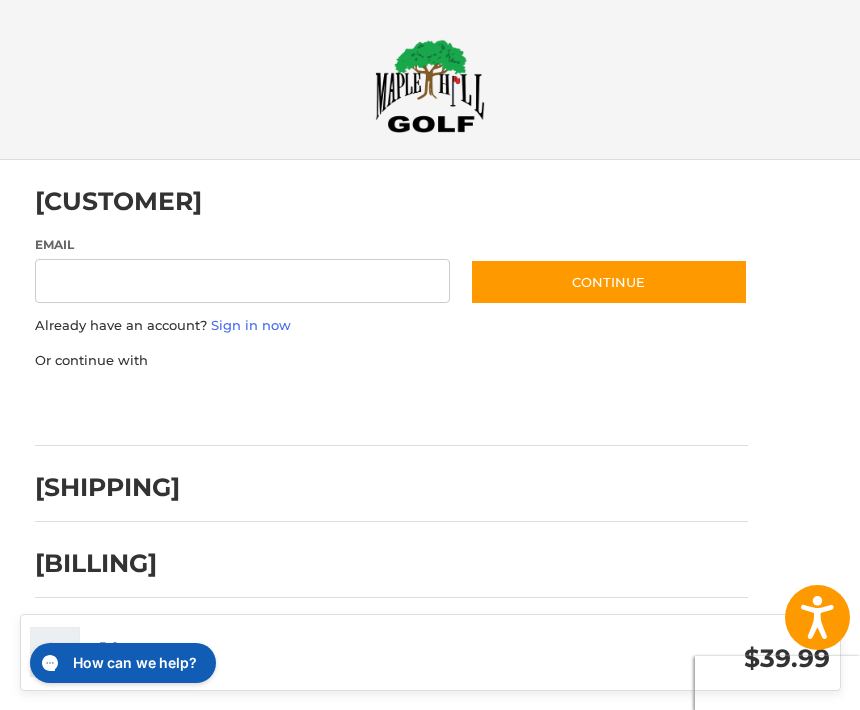 click on "Email" at bounding box center [243, 281] 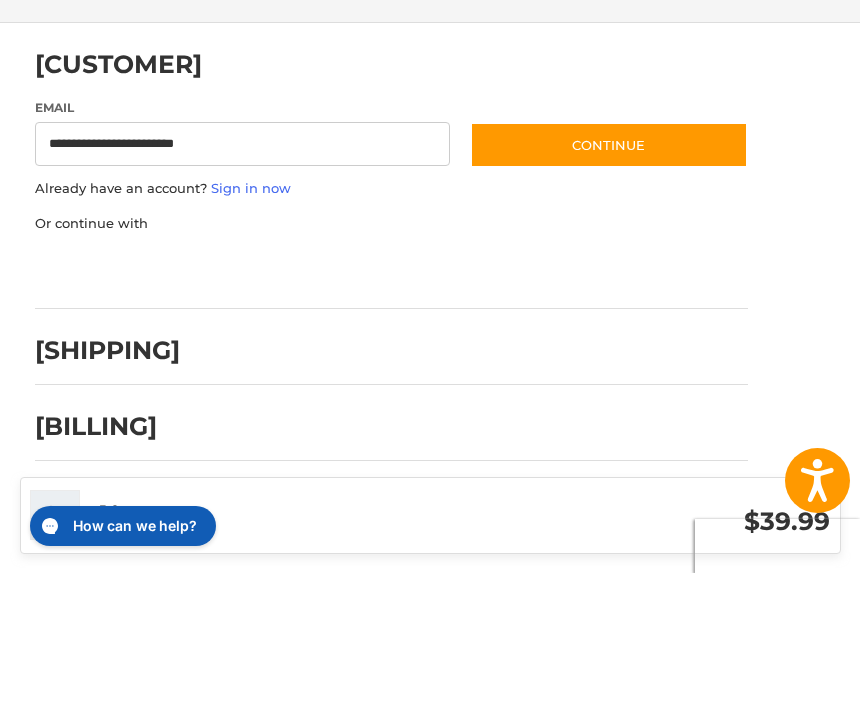 click on "Continue" at bounding box center (609, 282) 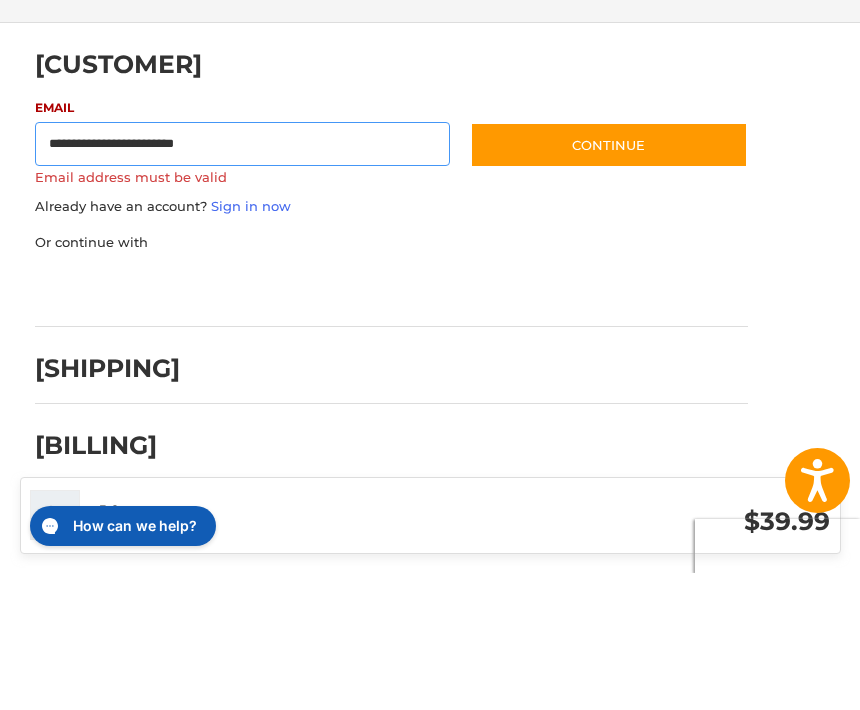 scroll, scrollTop: 61, scrollLeft: 0, axis: vertical 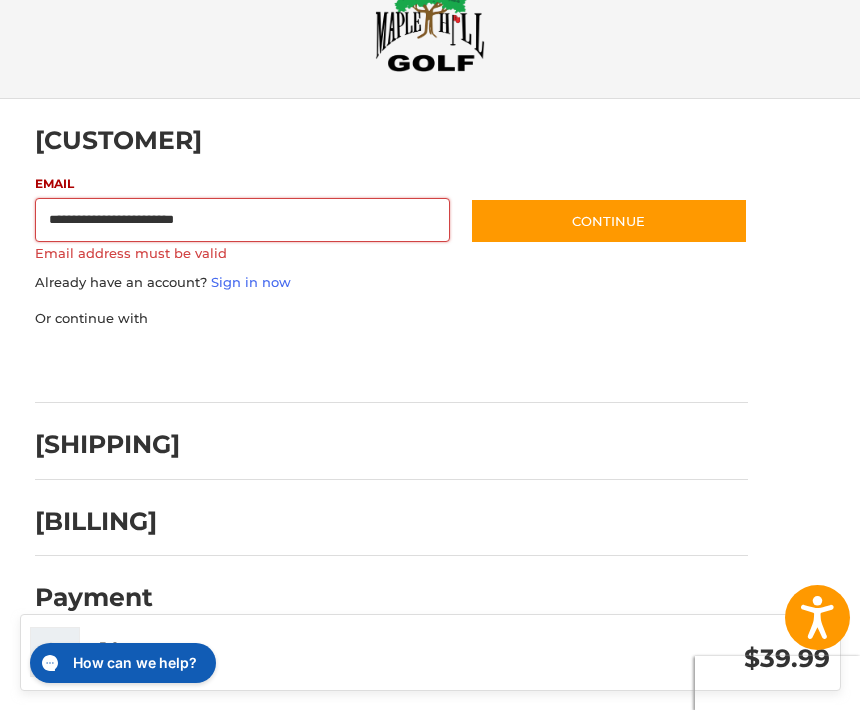 click on "Continue" at bounding box center (609, 221) 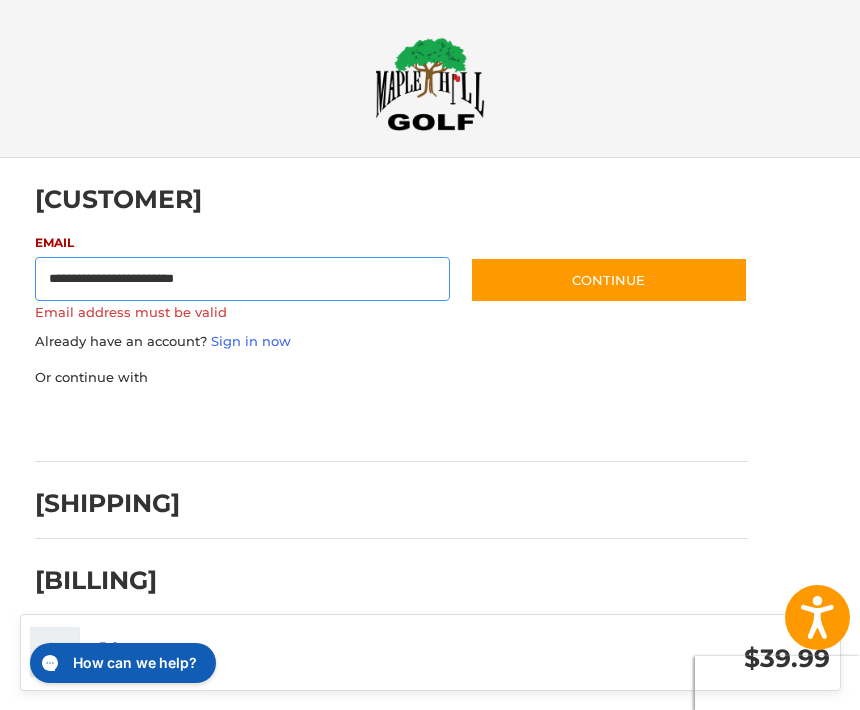scroll, scrollTop: 0, scrollLeft: 0, axis: both 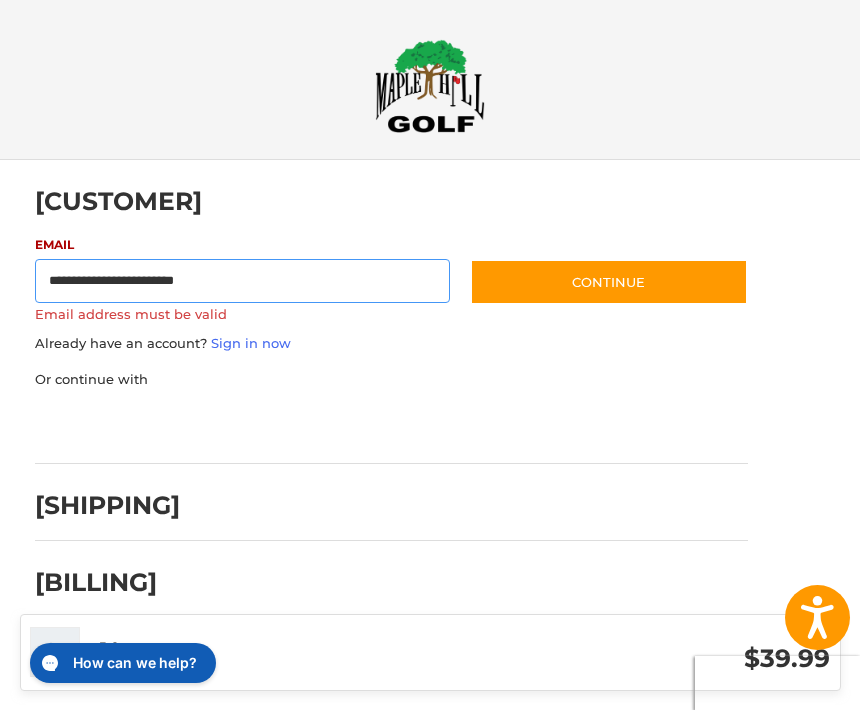 click on "**********" at bounding box center [243, 281] 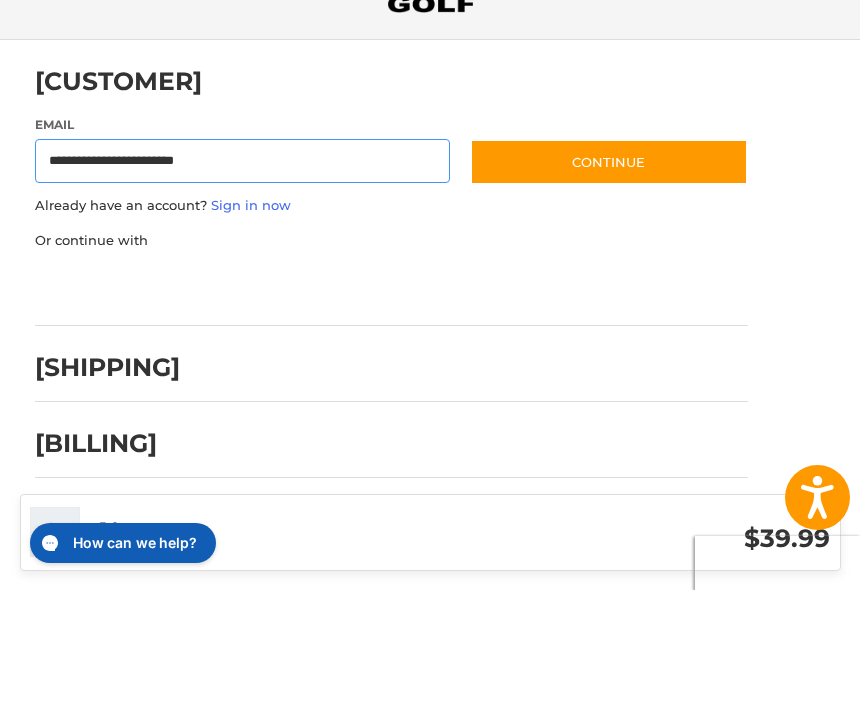 type on "**********" 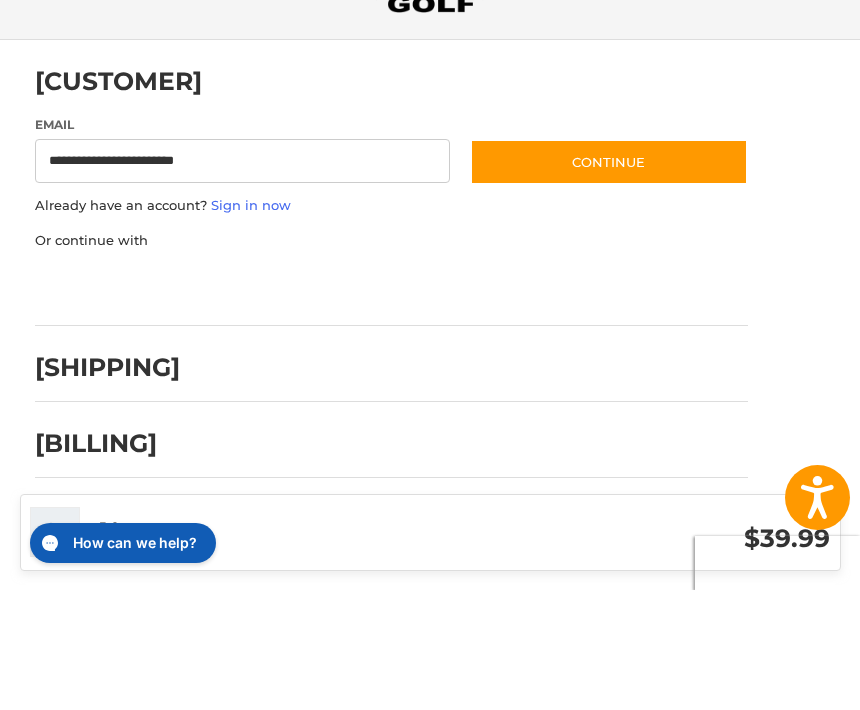 click on "Continue" at bounding box center (609, 282) 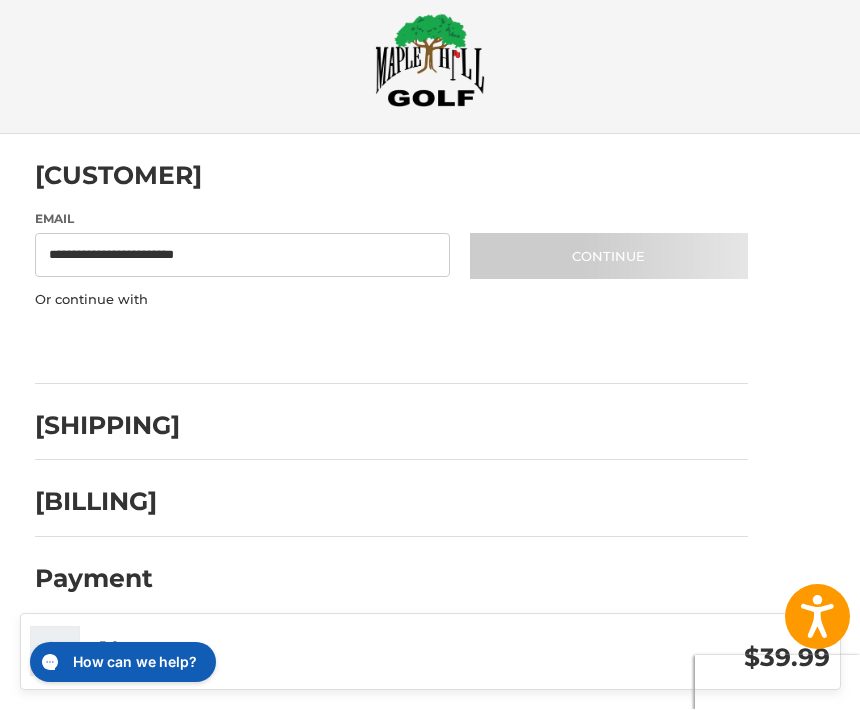 scroll, scrollTop: 0, scrollLeft: 0, axis: both 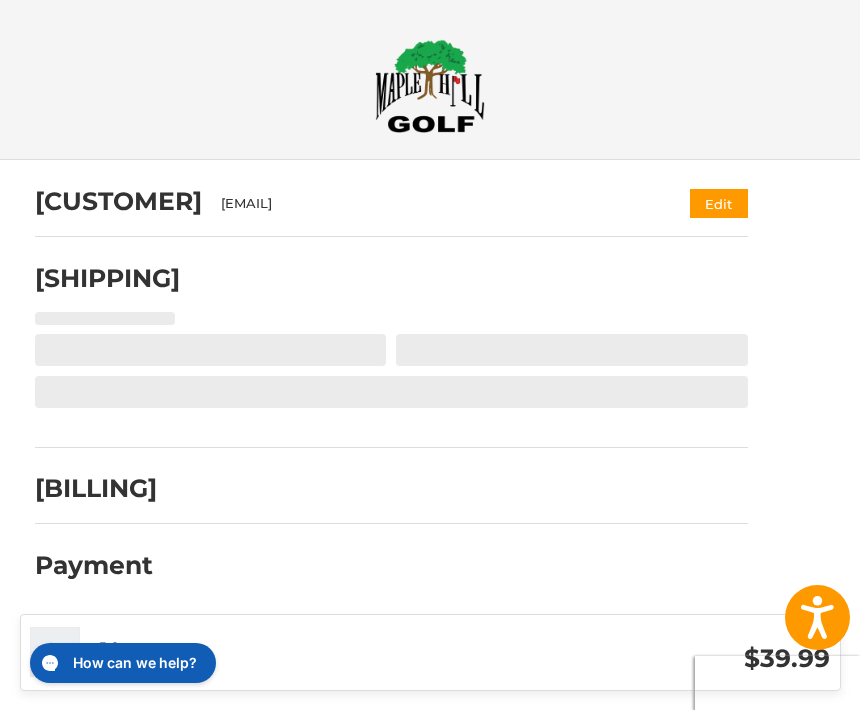 select on "**" 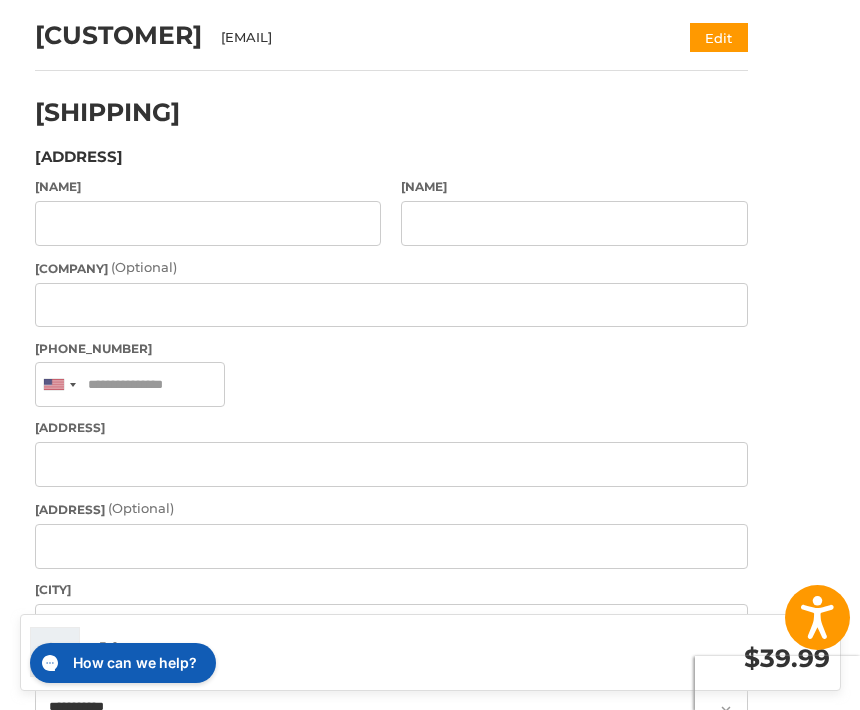 scroll, scrollTop: 165, scrollLeft: 0, axis: vertical 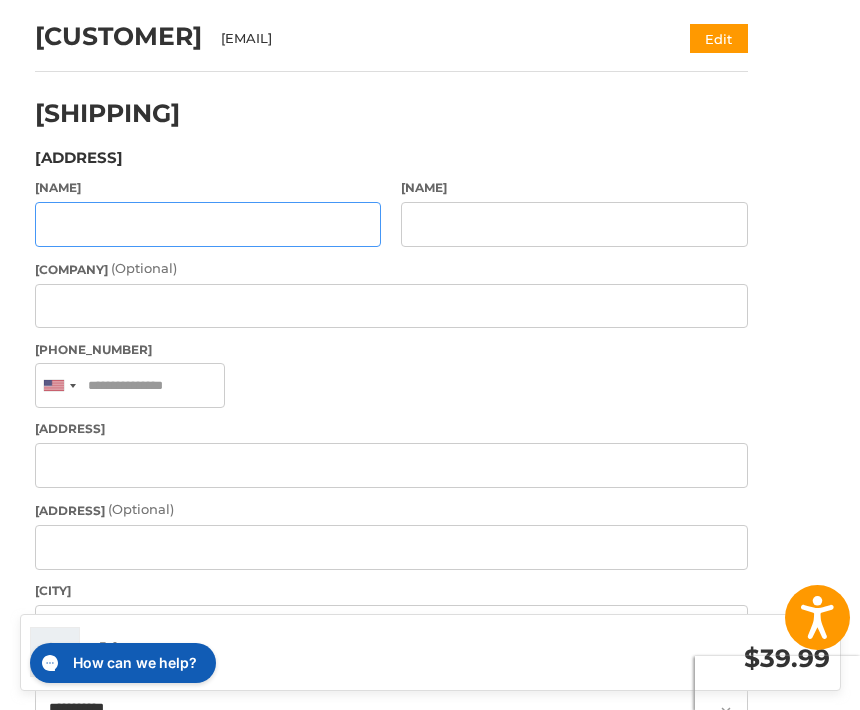 click on "[NAME]" at bounding box center (208, 224) 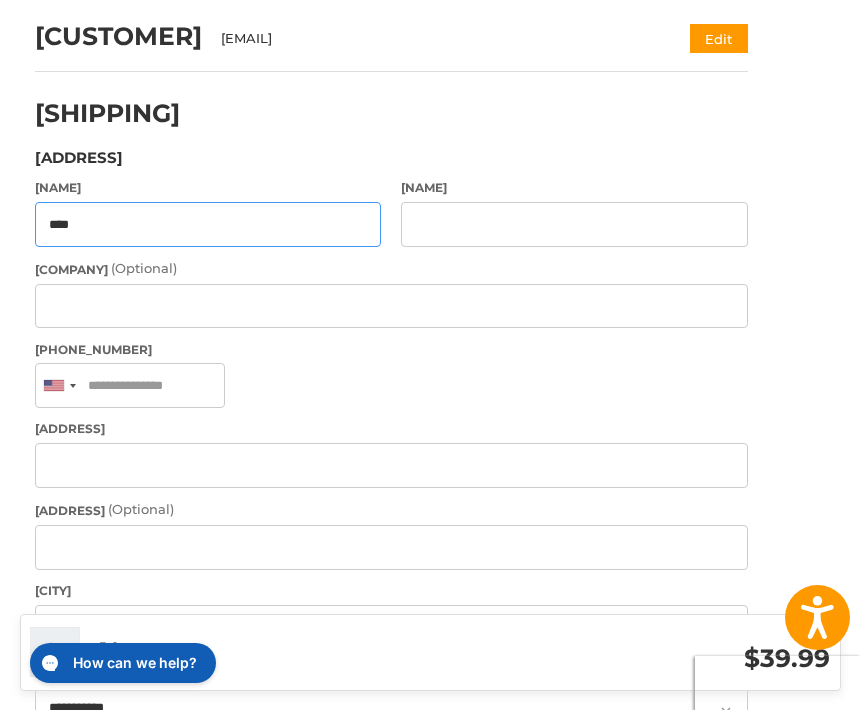 type on "****" 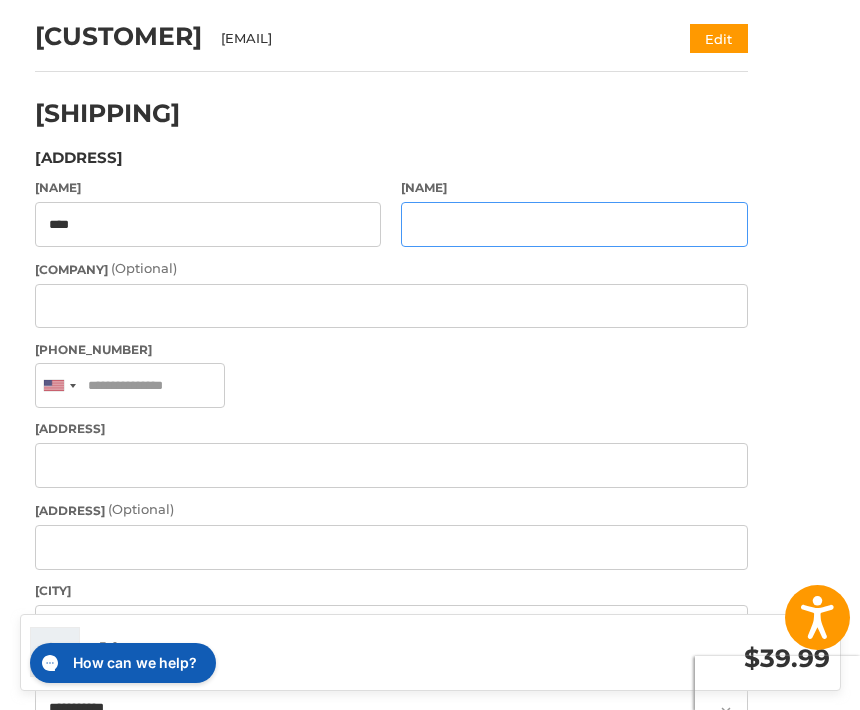 click on "[NAME]" at bounding box center [574, 224] 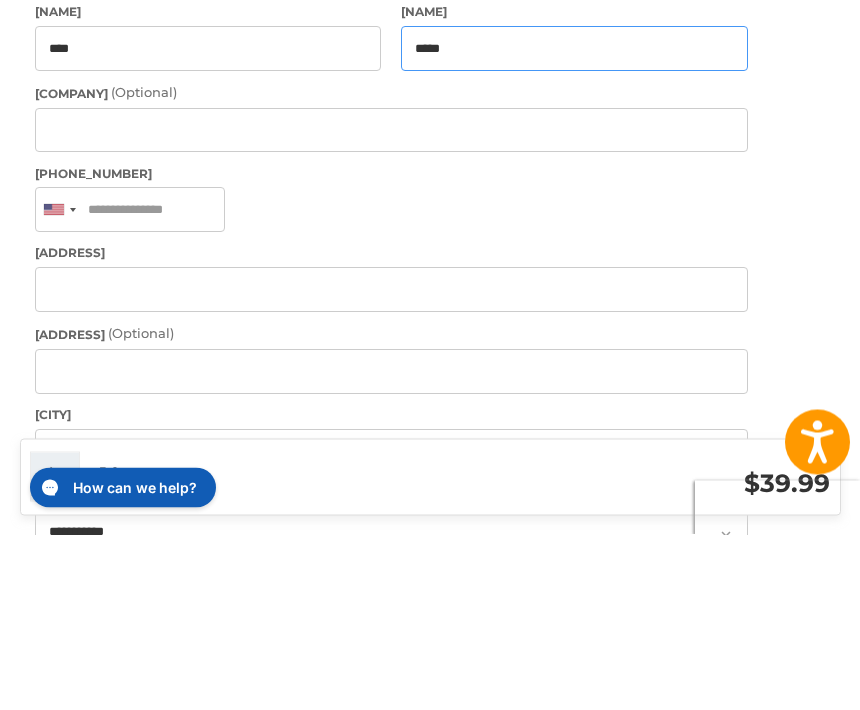 type on "*****" 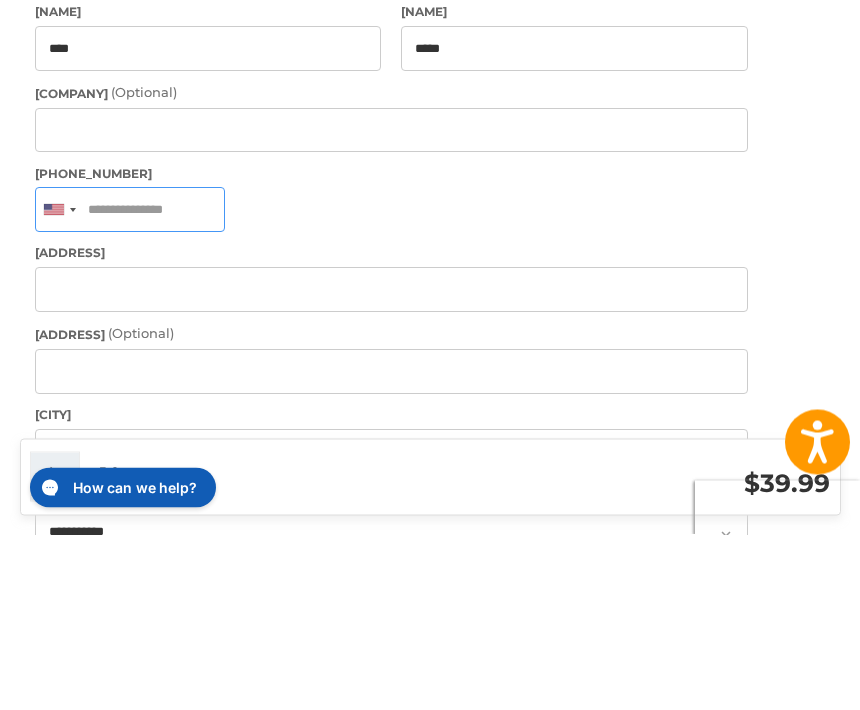 click on "[PHONE_NUMBER]" at bounding box center [130, 385] 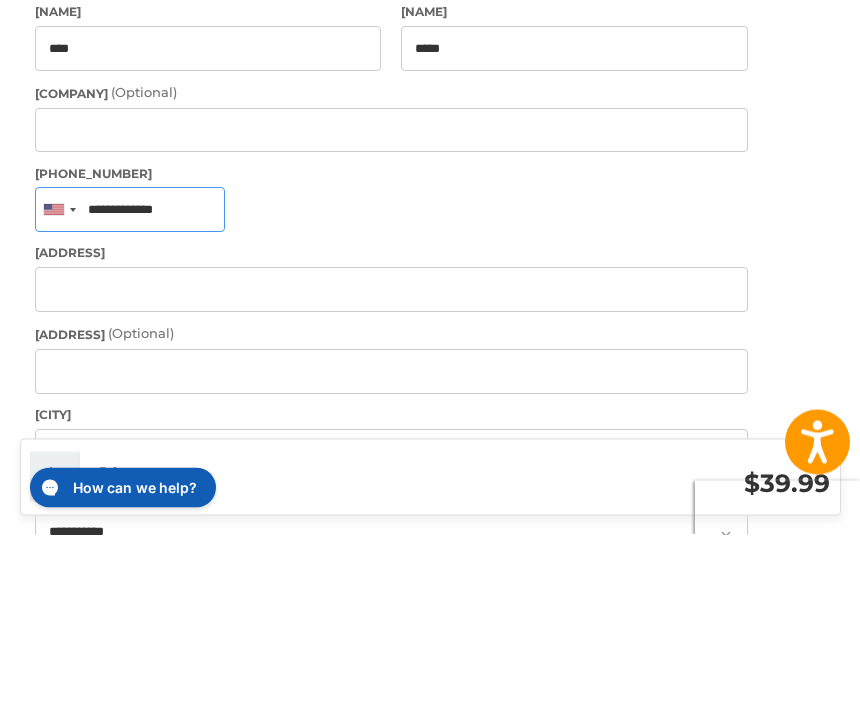 type on "**********" 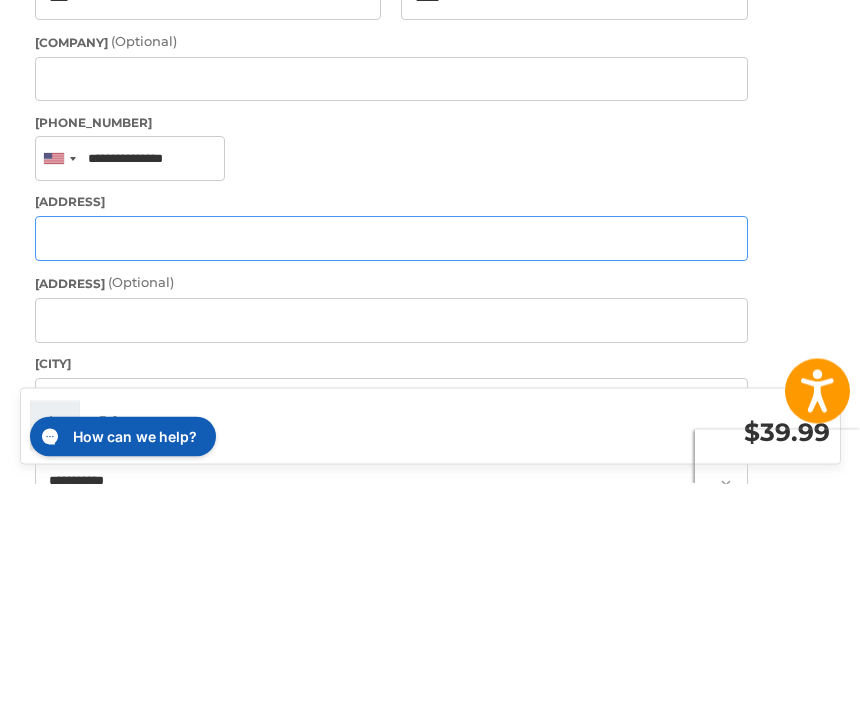 click on "[ADDRESS]" at bounding box center (391, 465) 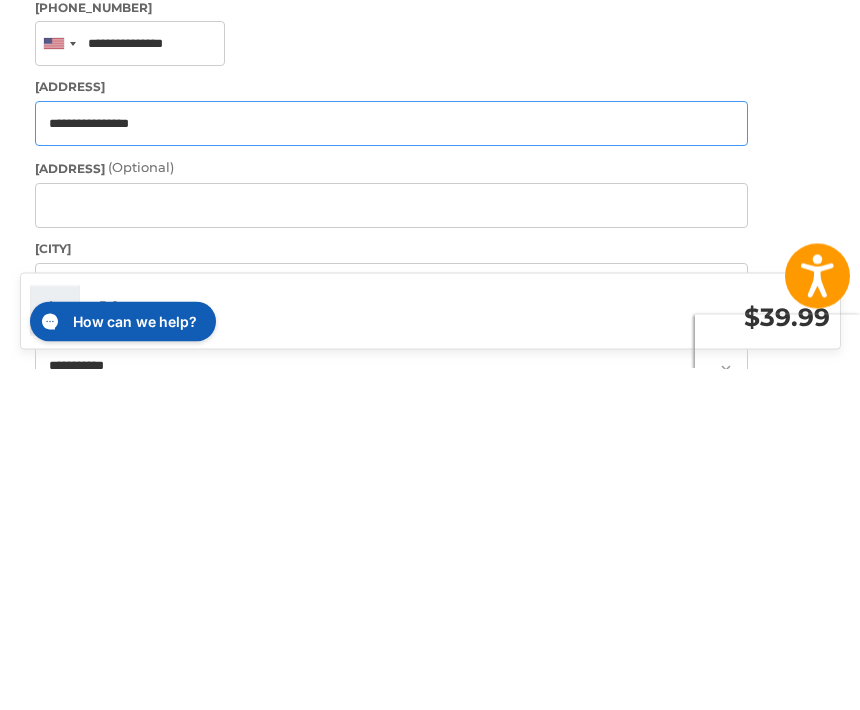 type on "**********" 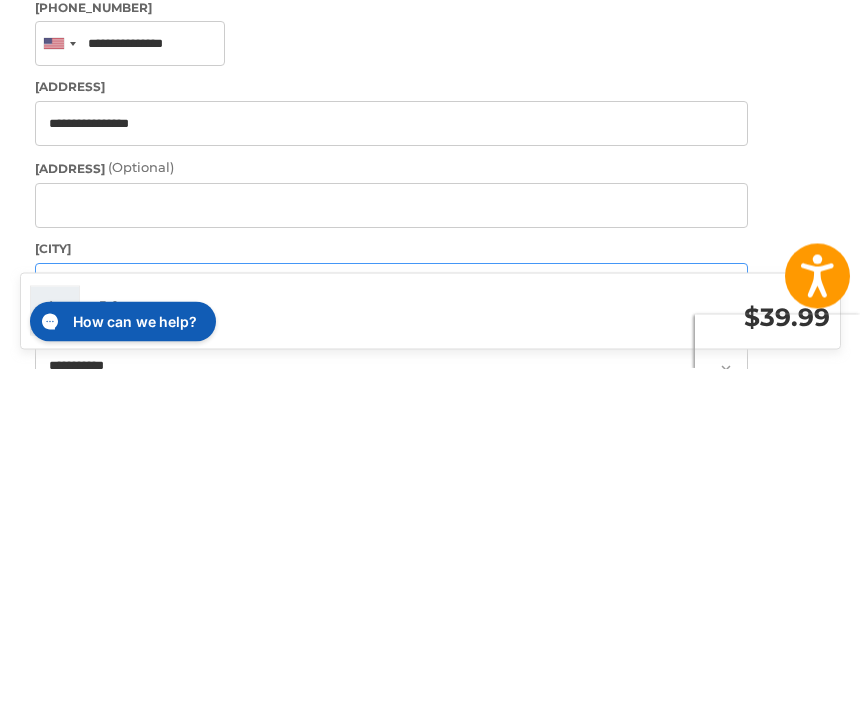 click on "[CITY]" at bounding box center [391, 627] 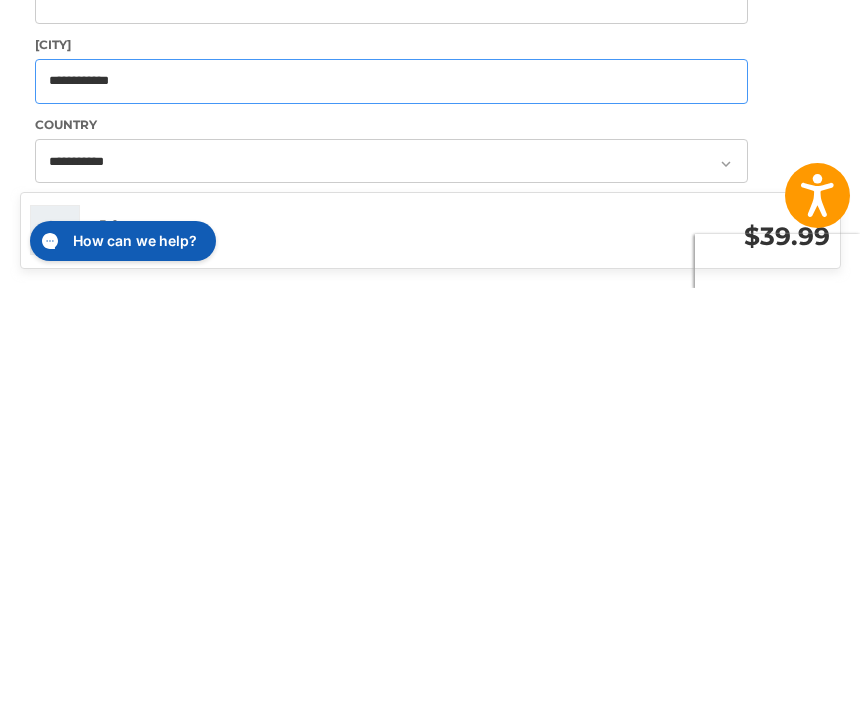 scroll, scrollTop: 292, scrollLeft: 0, axis: vertical 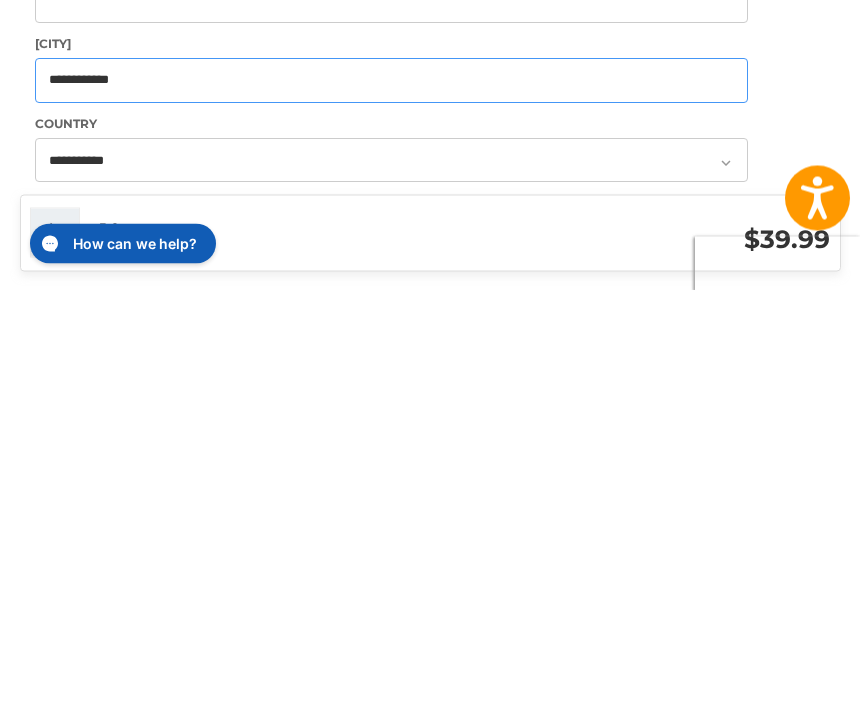 type on "**********" 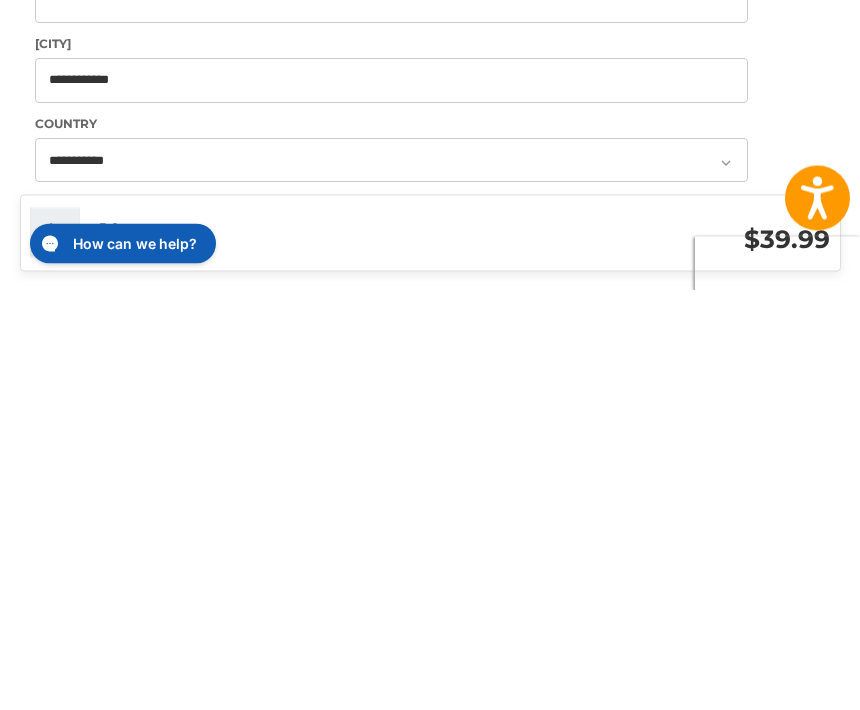click on "**********" at bounding box center [245, 659] 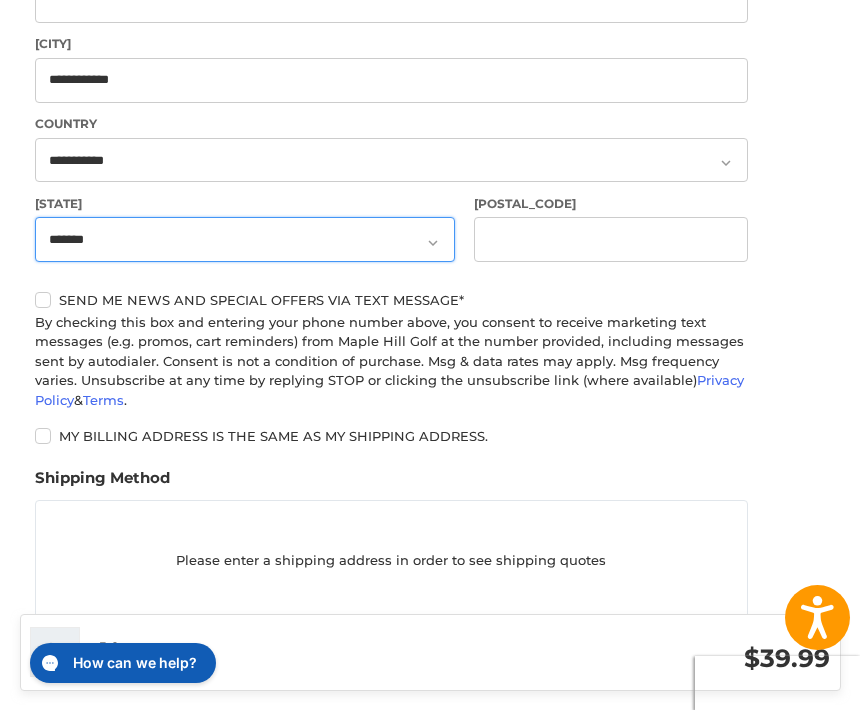 click on "**********" at bounding box center (245, 239) 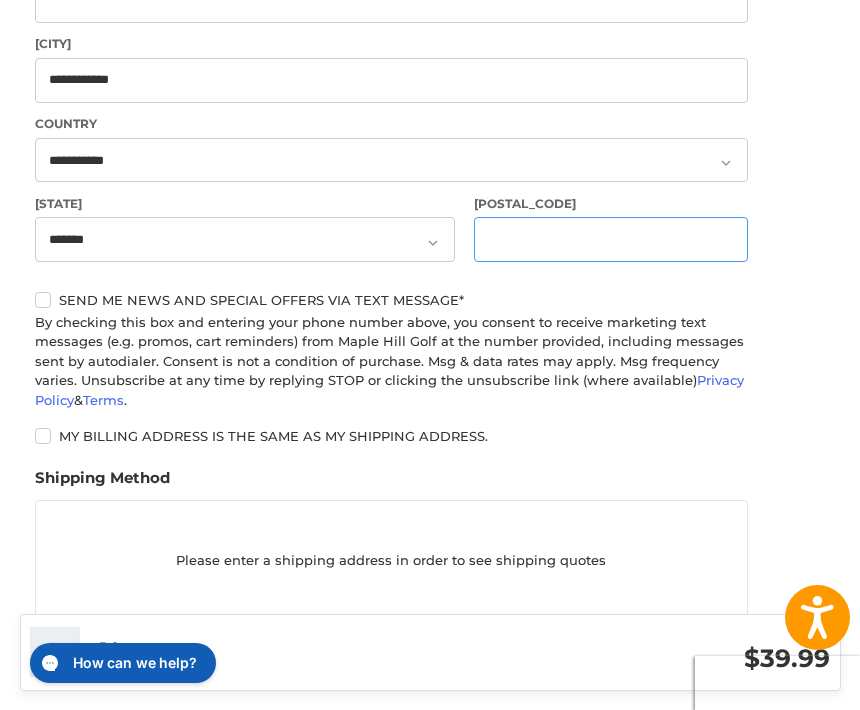 click on "[POSTAL_CODE]" at bounding box center (611, 239) 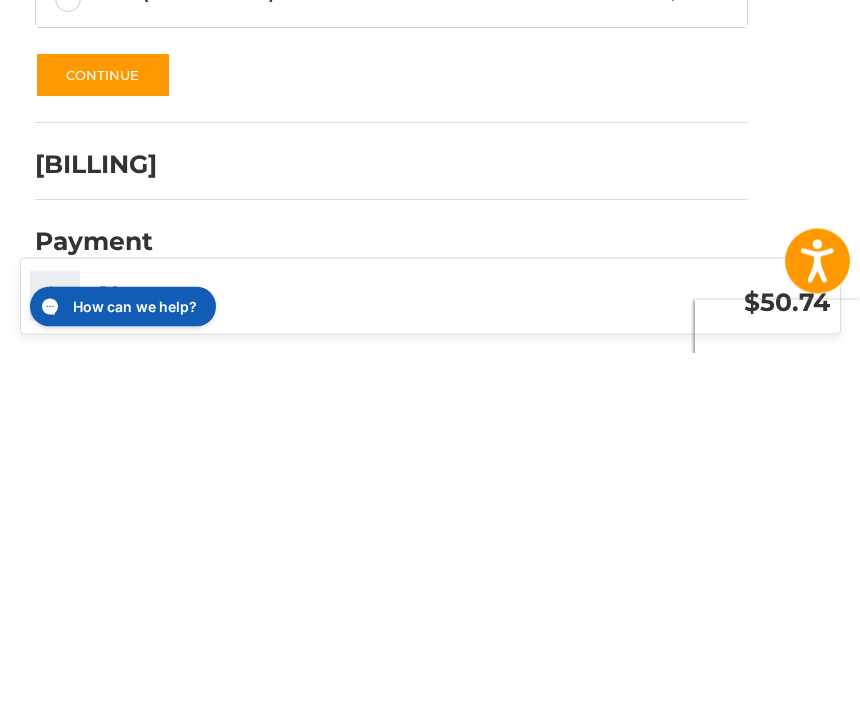 scroll, scrollTop: 969, scrollLeft: 0, axis: vertical 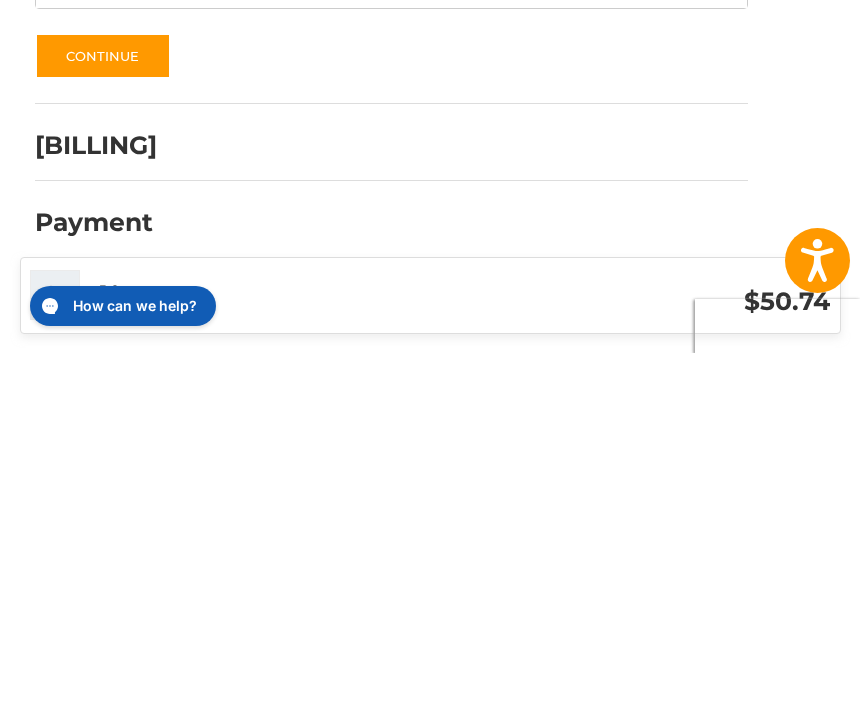 type on "*****" 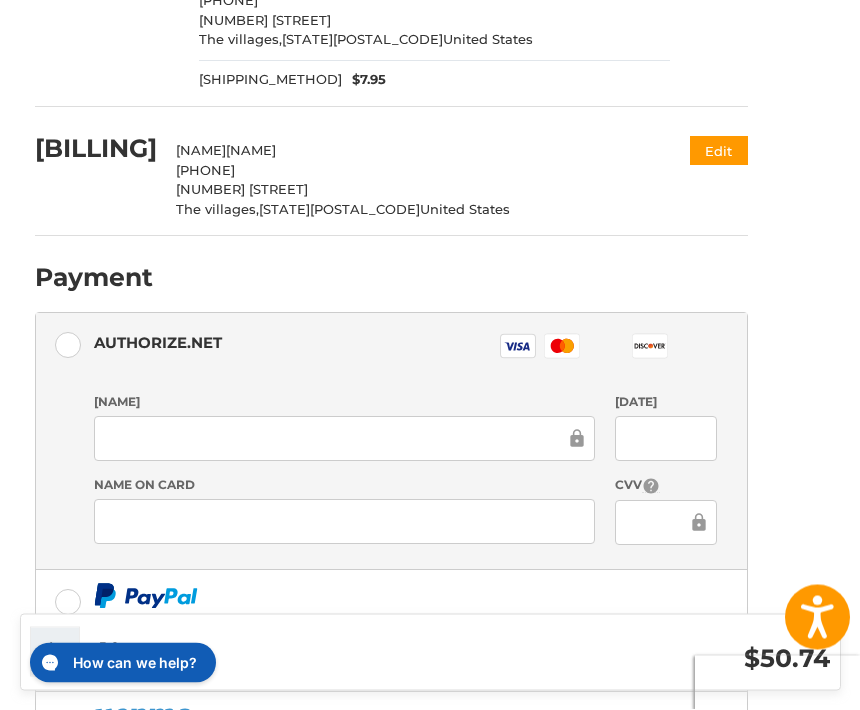 scroll, scrollTop: 300, scrollLeft: 0, axis: vertical 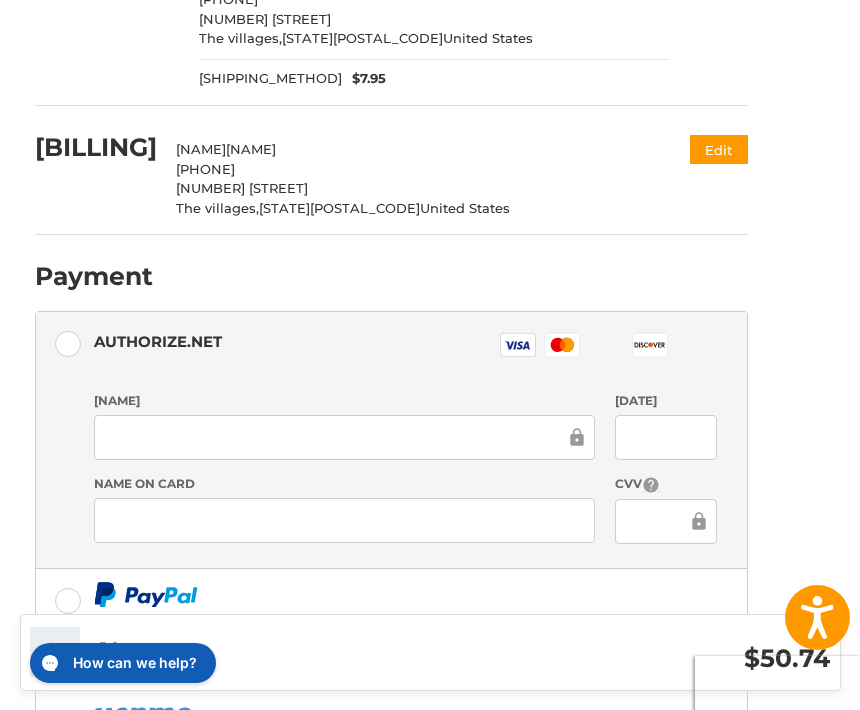 click 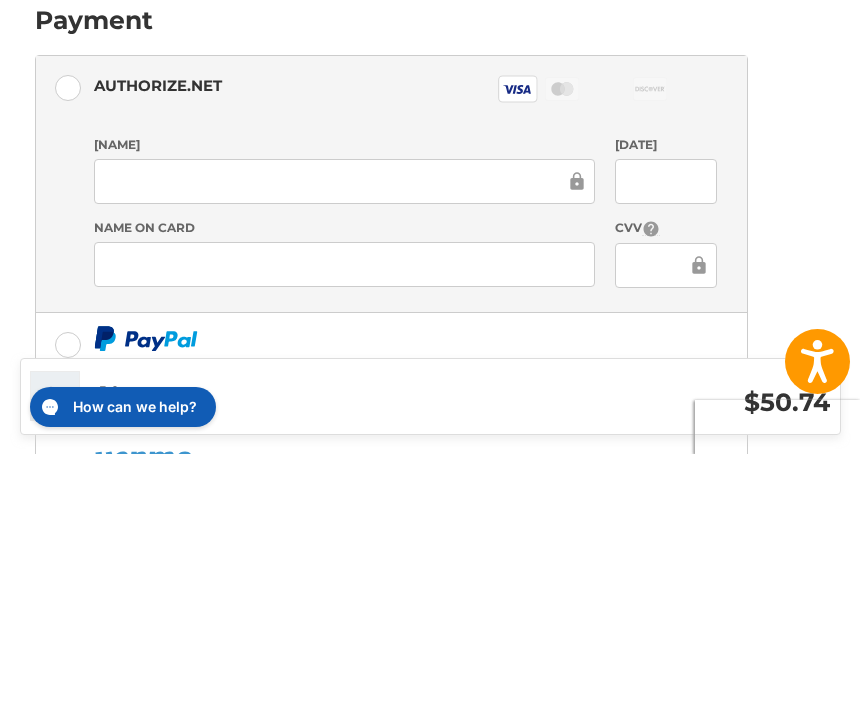 click at bounding box center [666, 521] 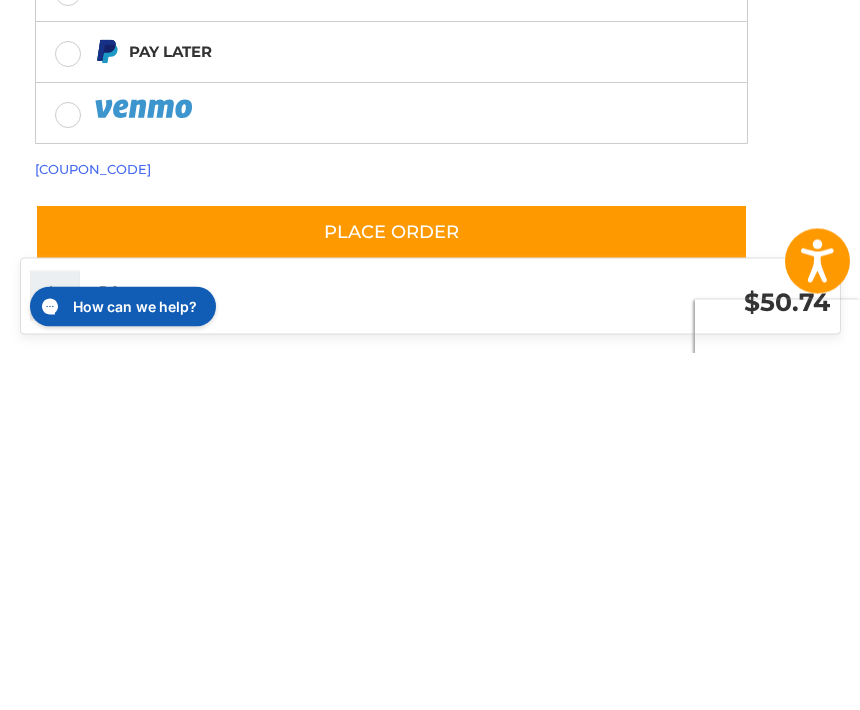 scroll, scrollTop: 552, scrollLeft: 0, axis: vertical 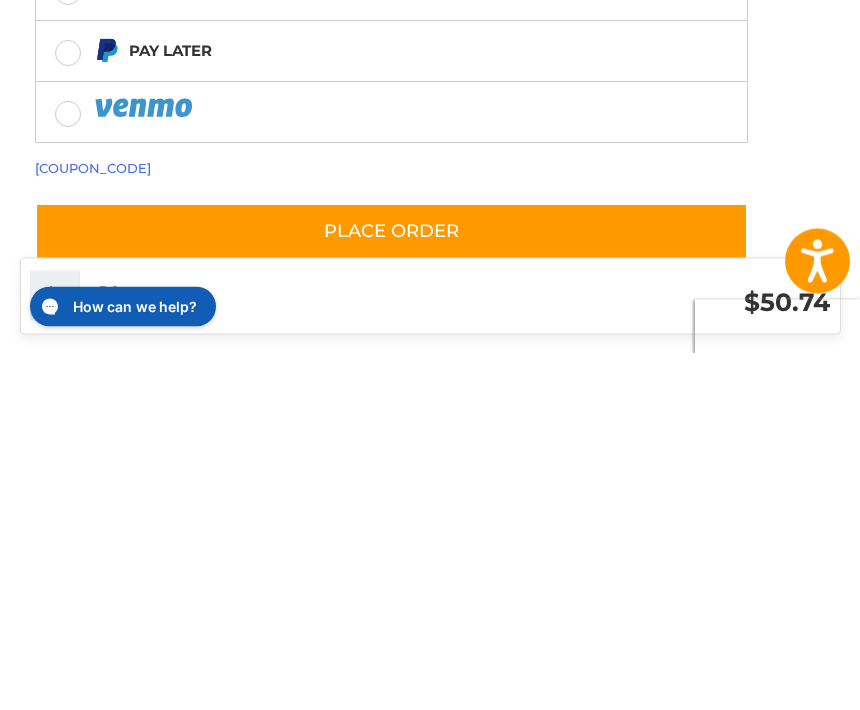 click on "Place Order" at bounding box center [391, 588] 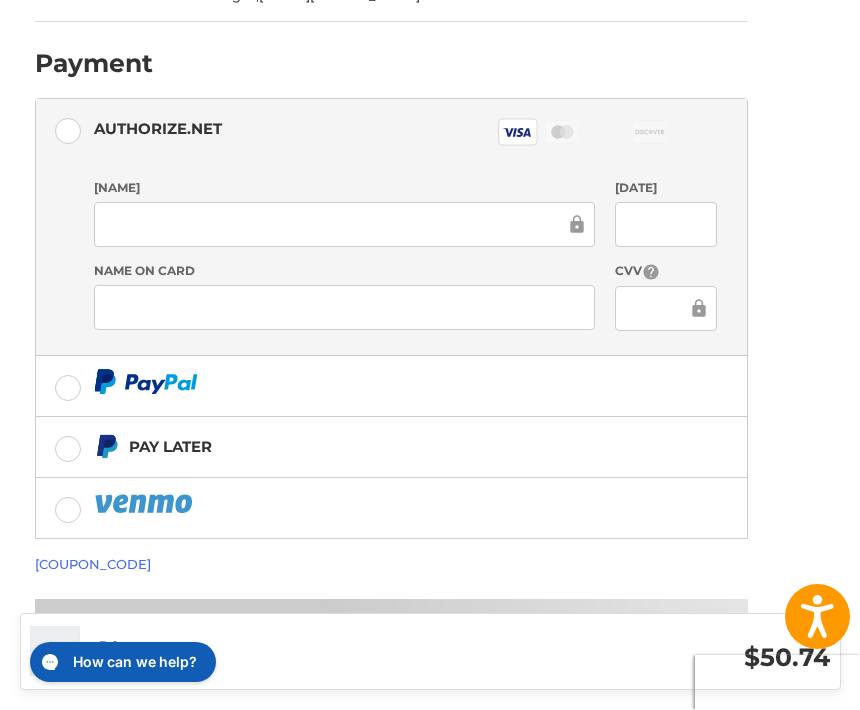 click on "Pay Later" at bounding box center [405, 447] 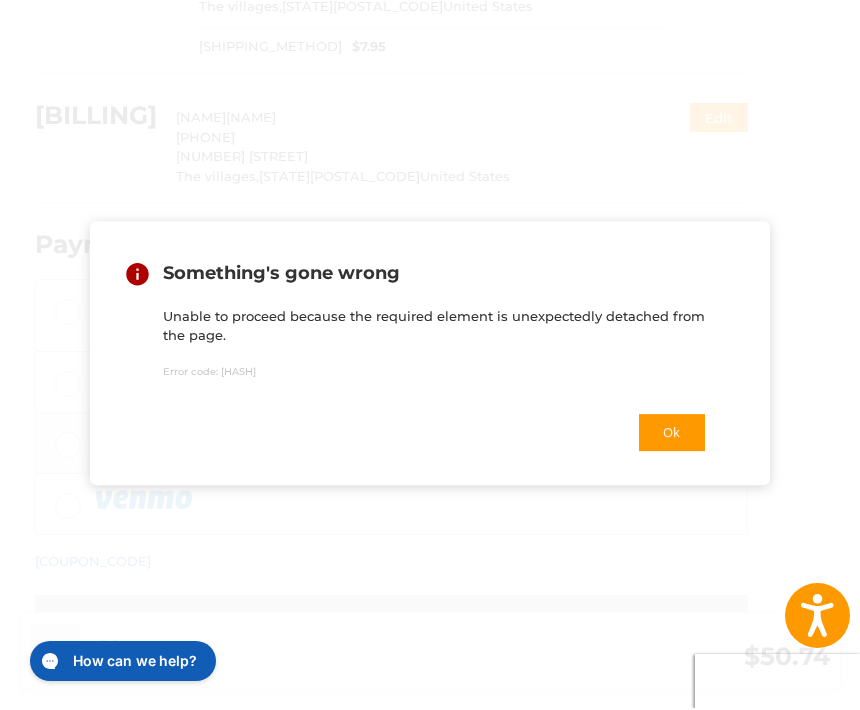 scroll, scrollTop: 327, scrollLeft: 0, axis: vertical 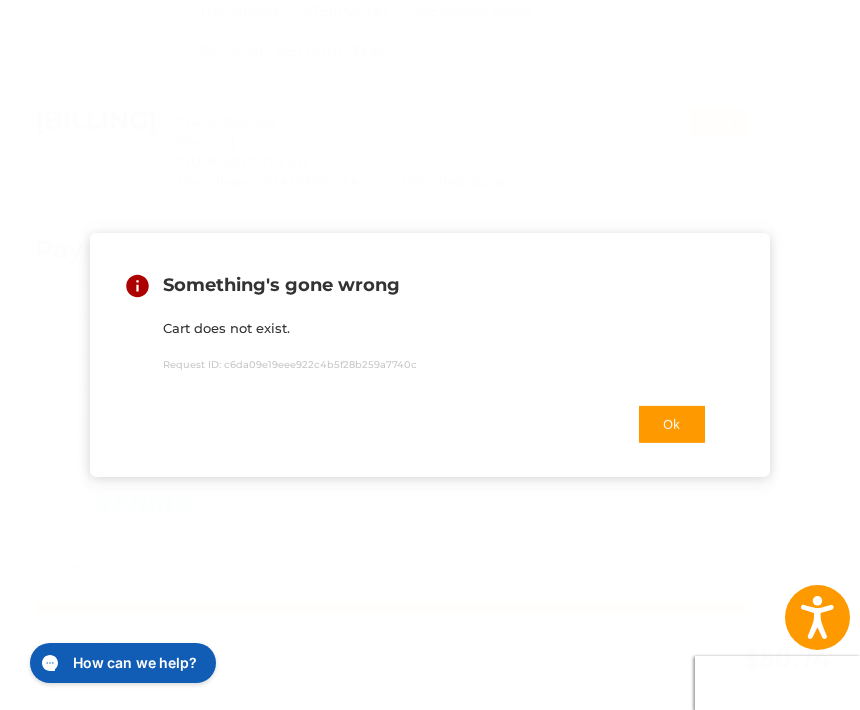 click on "Ok" at bounding box center (672, 424) 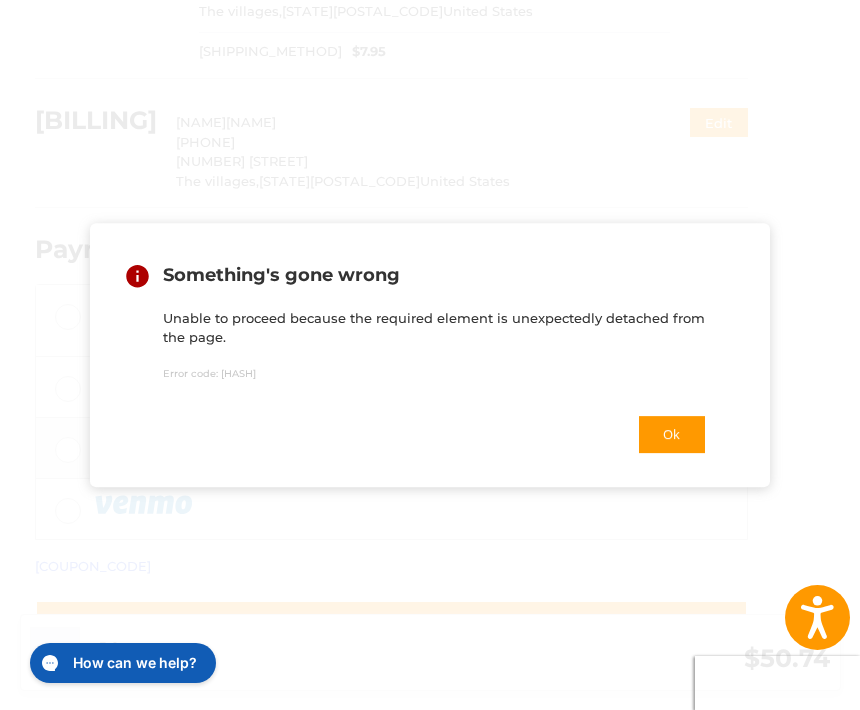 click on "Ok" at bounding box center (672, 434) 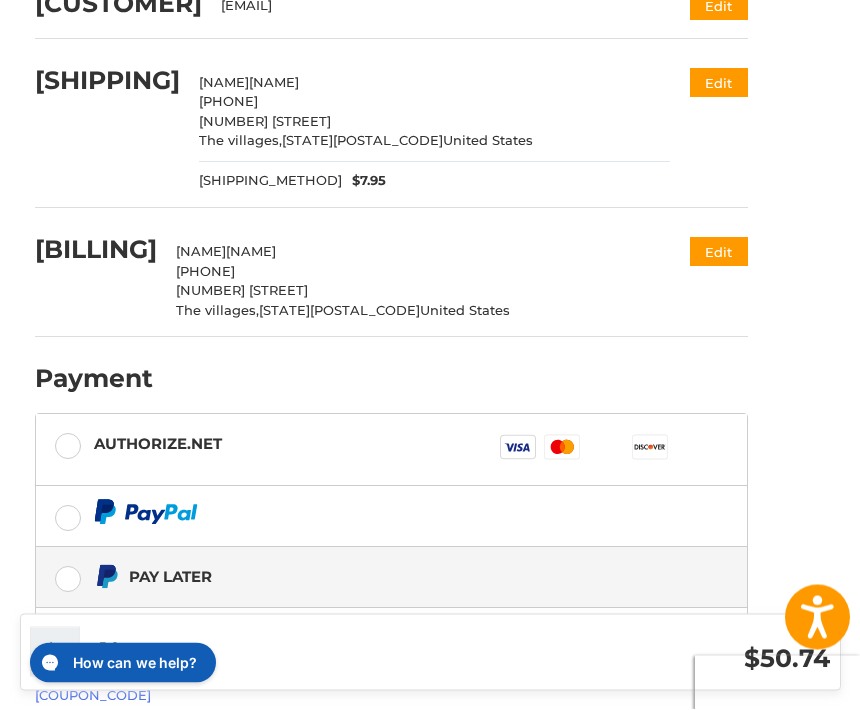 scroll, scrollTop: 198, scrollLeft: 0, axis: vertical 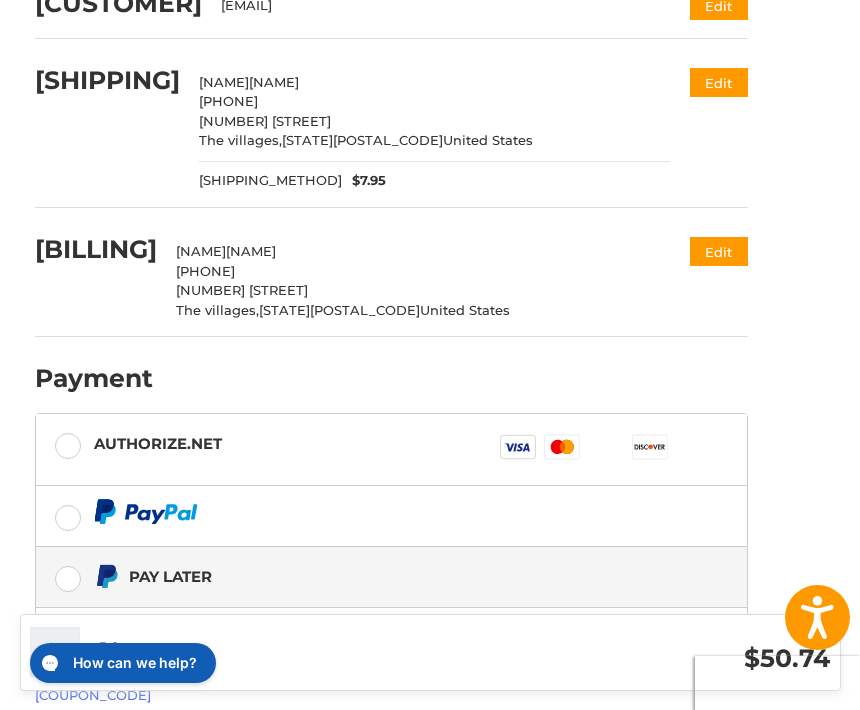 click 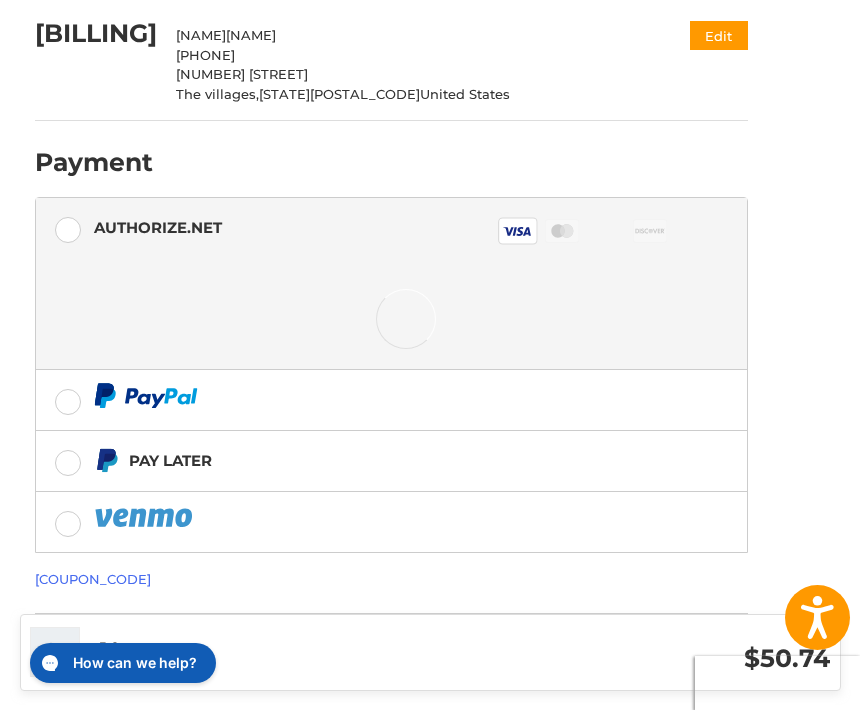 scroll, scrollTop: 427, scrollLeft: 0, axis: vertical 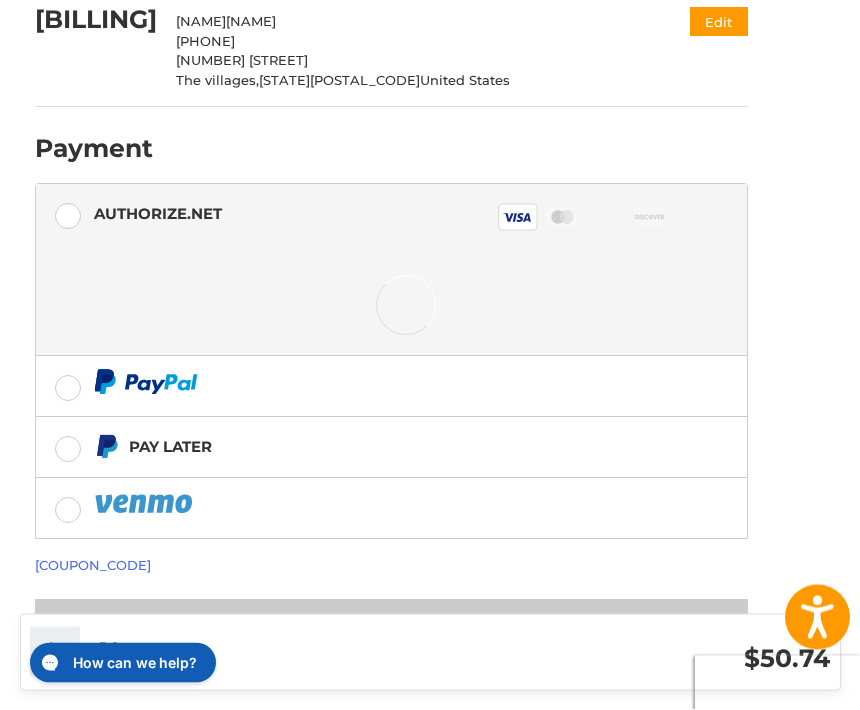 click on "[COUPON_CODE]" at bounding box center [93, 566] 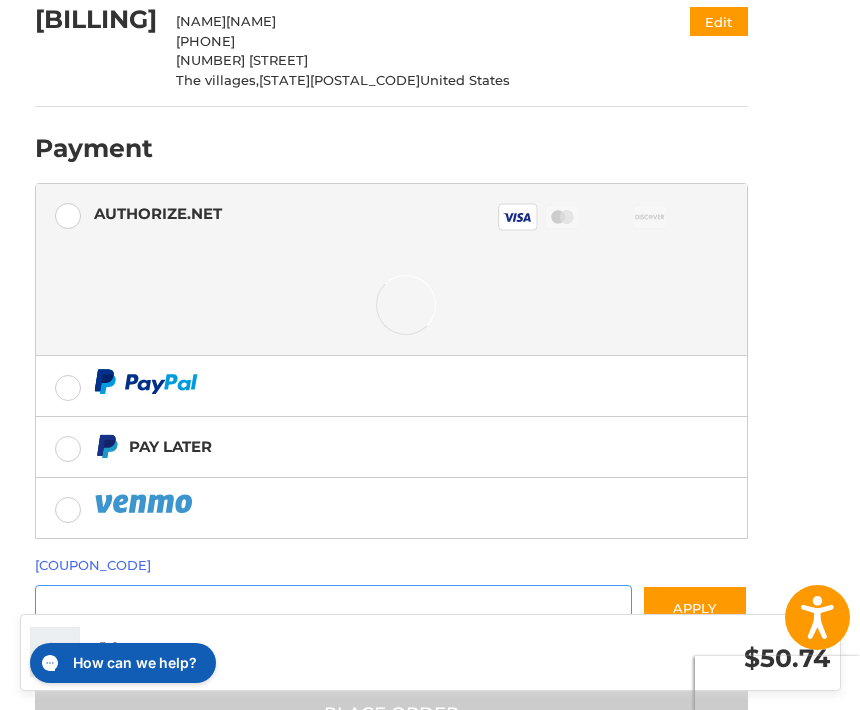 click at bounding box center [334, 607] 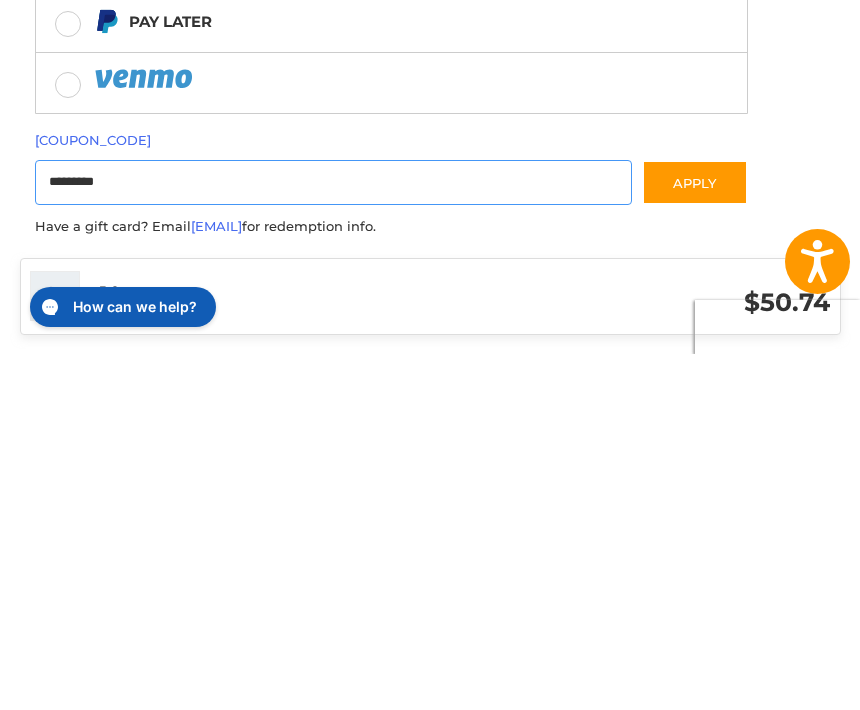 type on "*********" 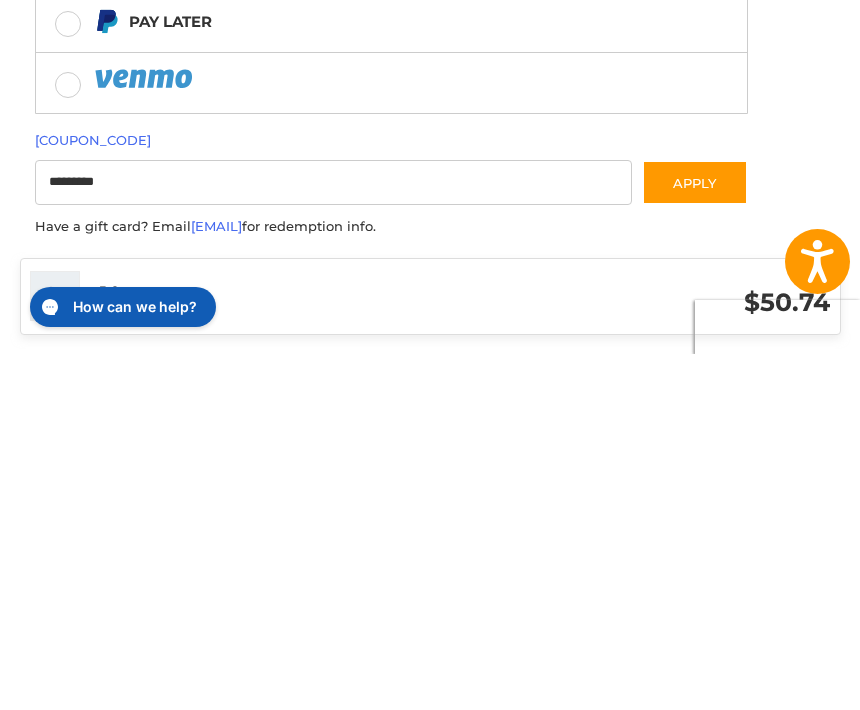 click on "Apply" at bounding box center (695, 538) 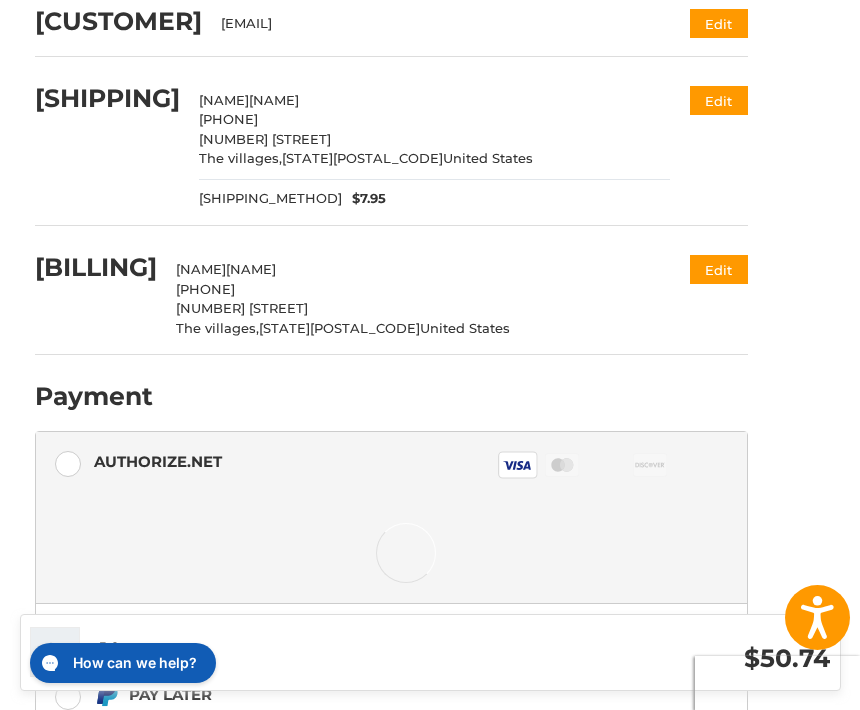 scroll, scrollTop: 0, scrollLeft: 0, axis: both 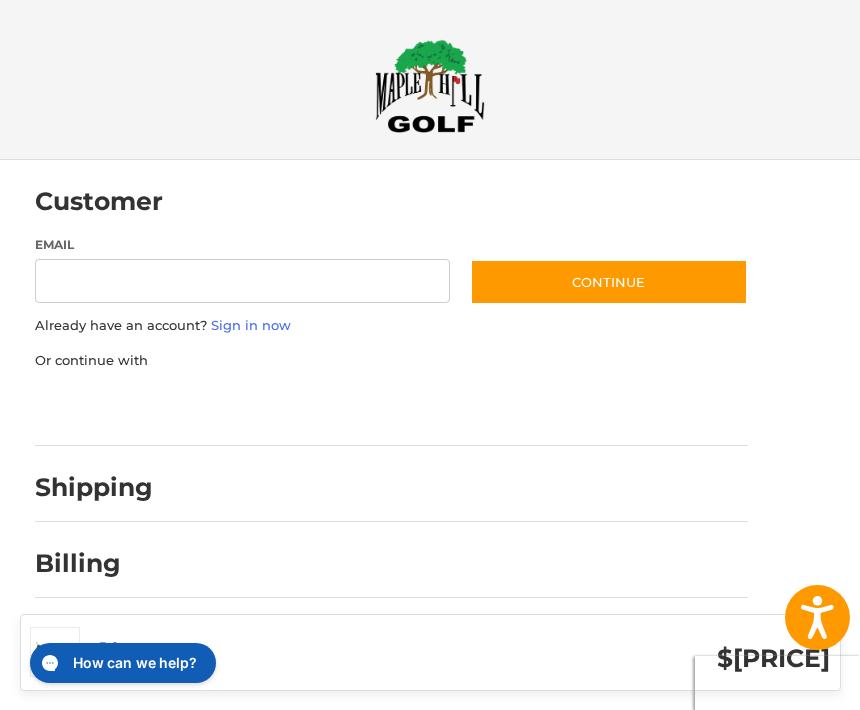 click on "Email" at bounding box center (243, 281) 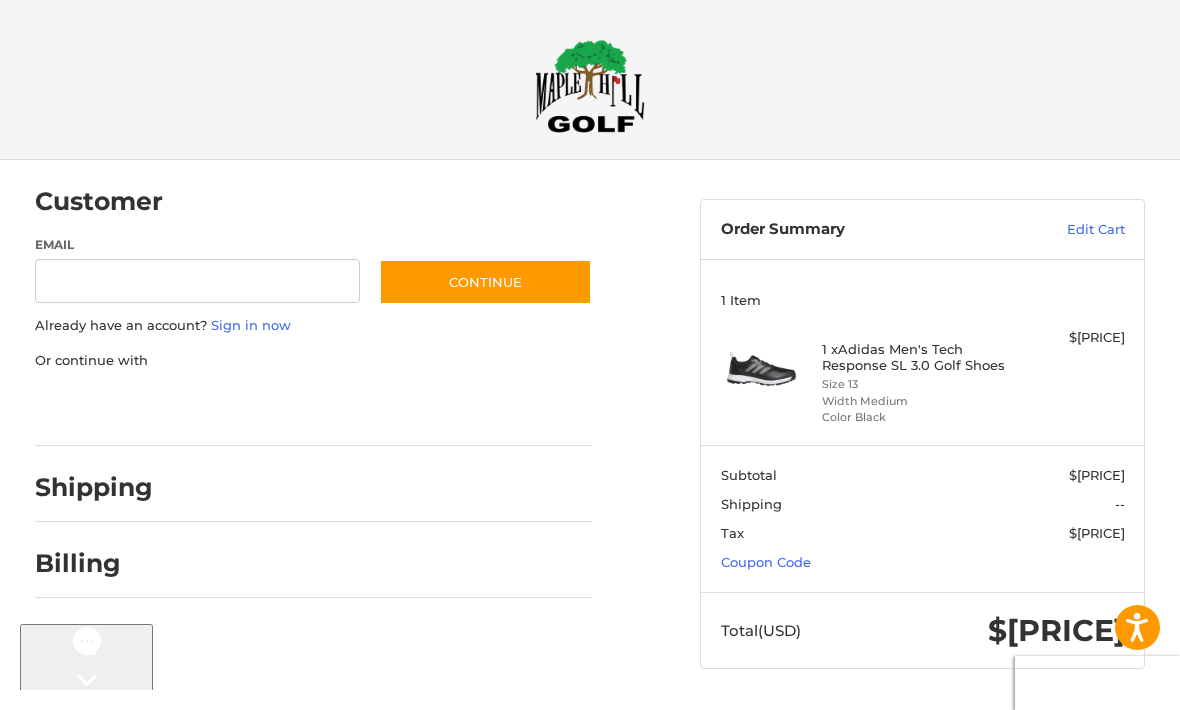 click on "Edit Cart" at bounding box center (1060, 230) 